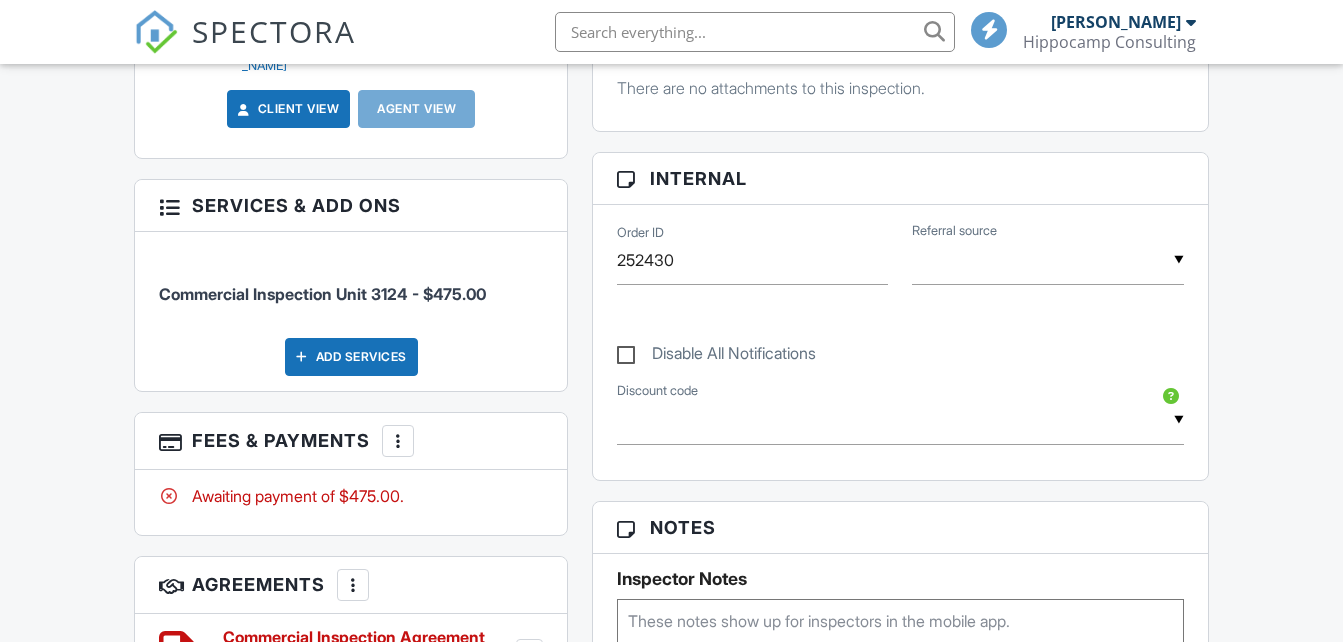 scroll, scrollTop: 858, scrollLeft: 0, axis: vertical 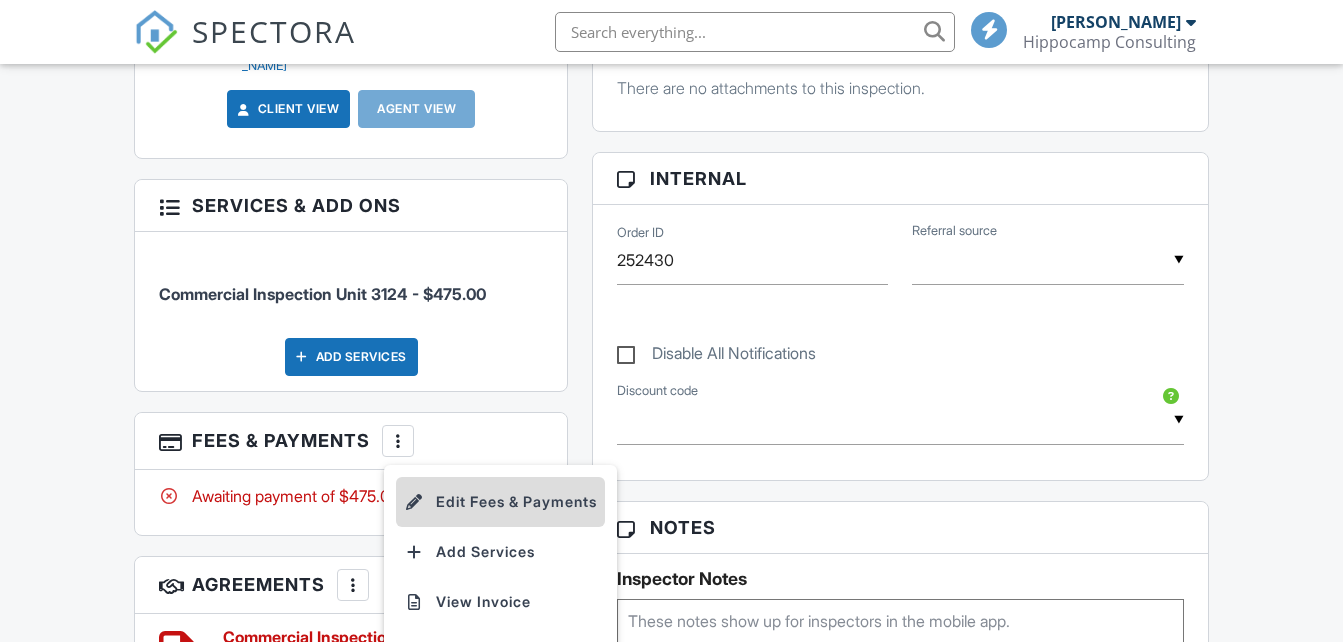 click on "Edit Fees & Payments" at bounding box center (500, 502) 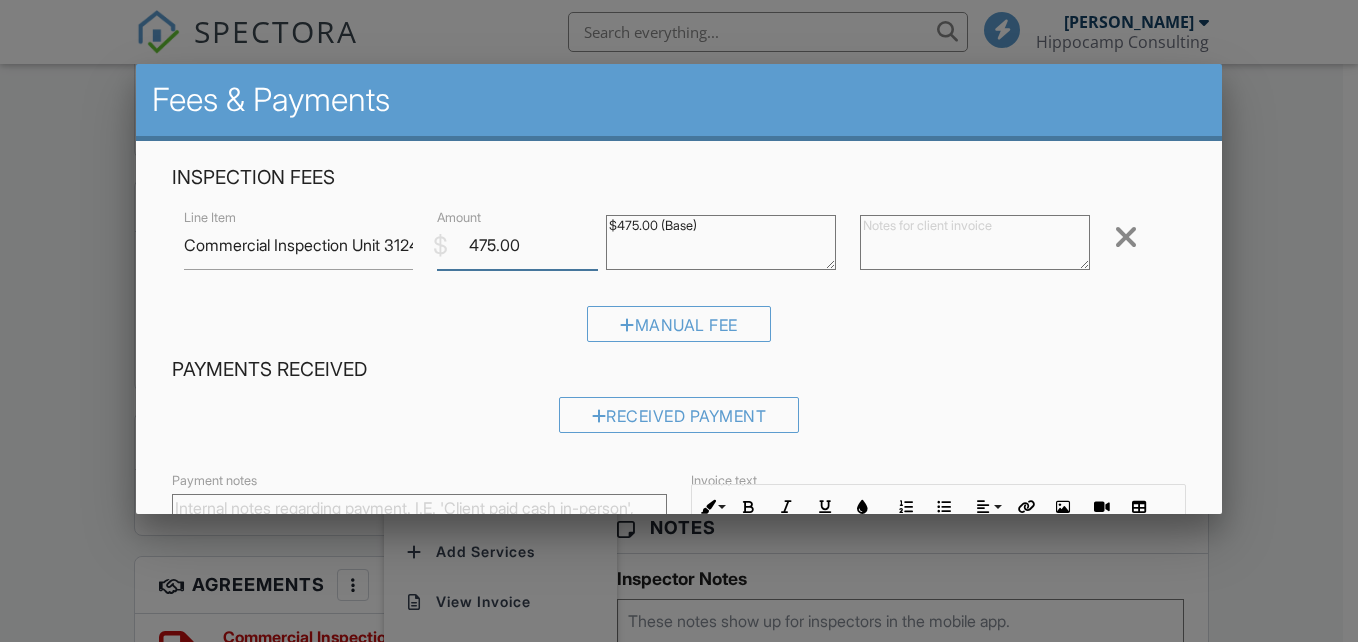 click on "475.00" at bounding box center (517, 245) 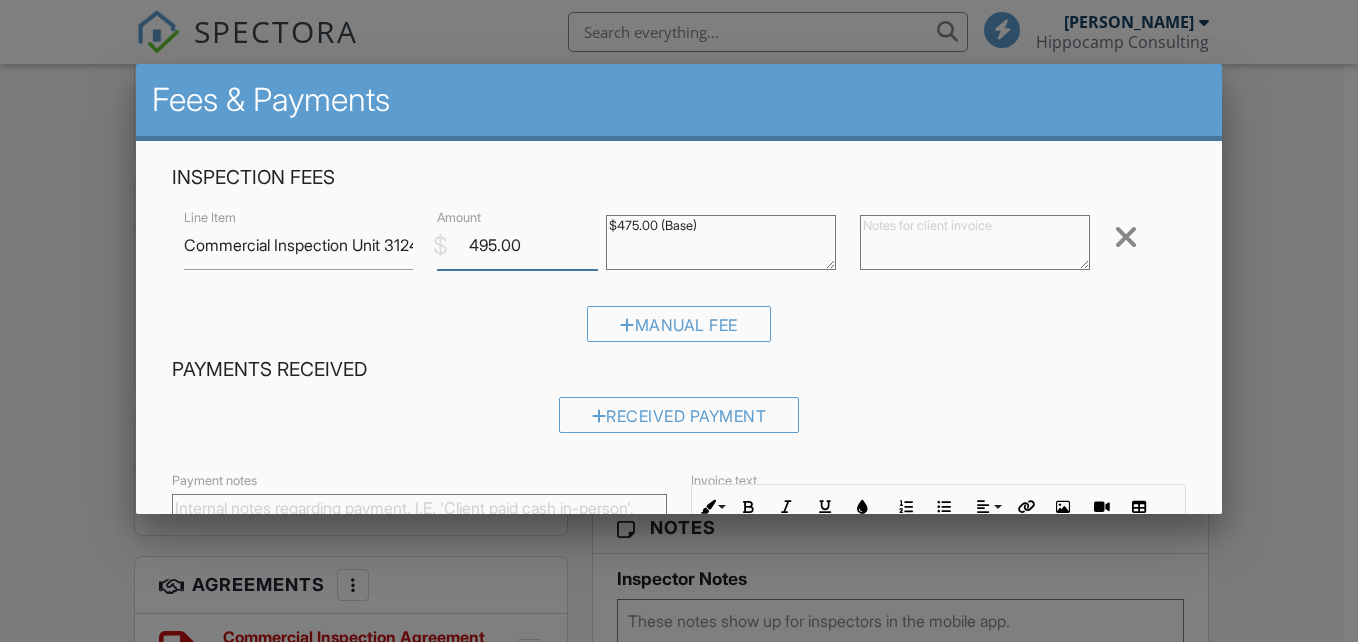 type on "495.00" 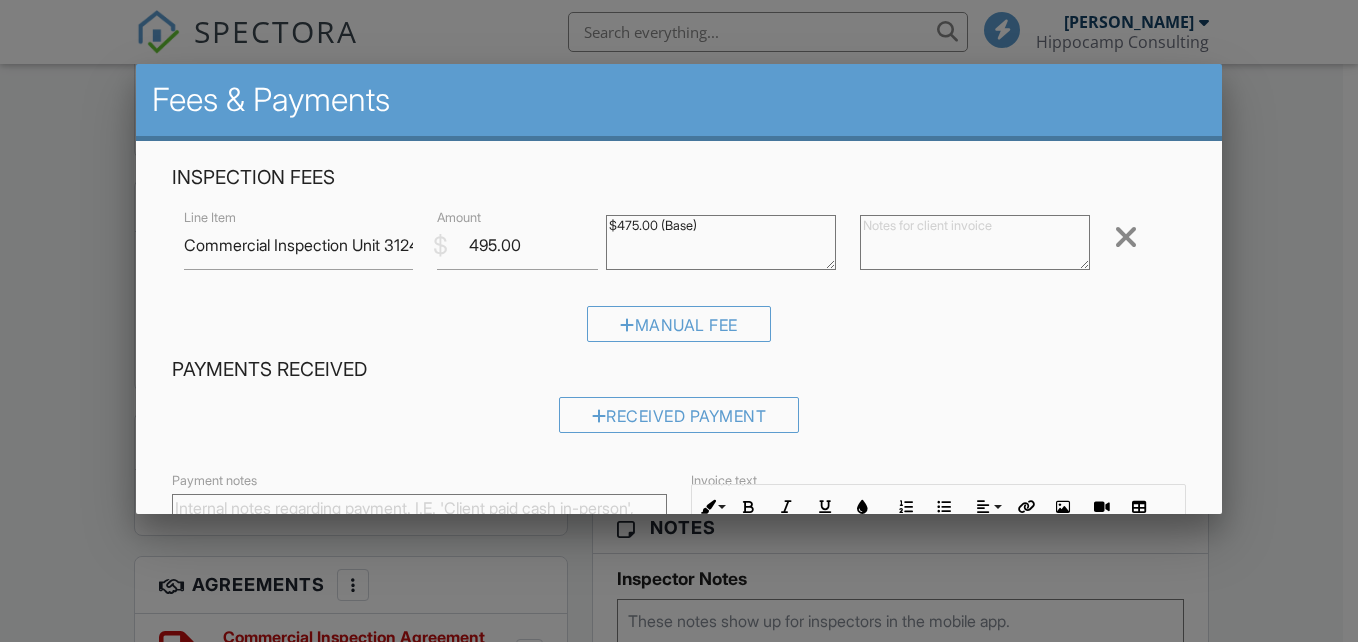 click on "$475.00 (Base)" at bounding box center [721, 242] 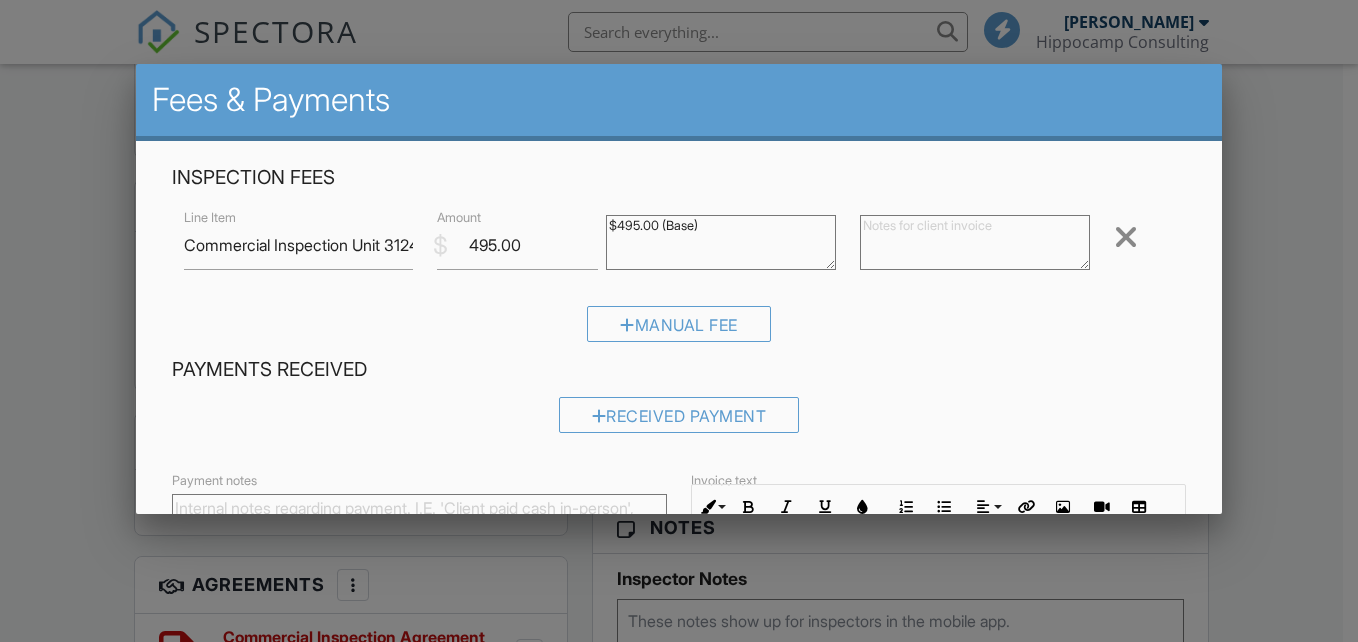 type on "$495.00 (Base)" 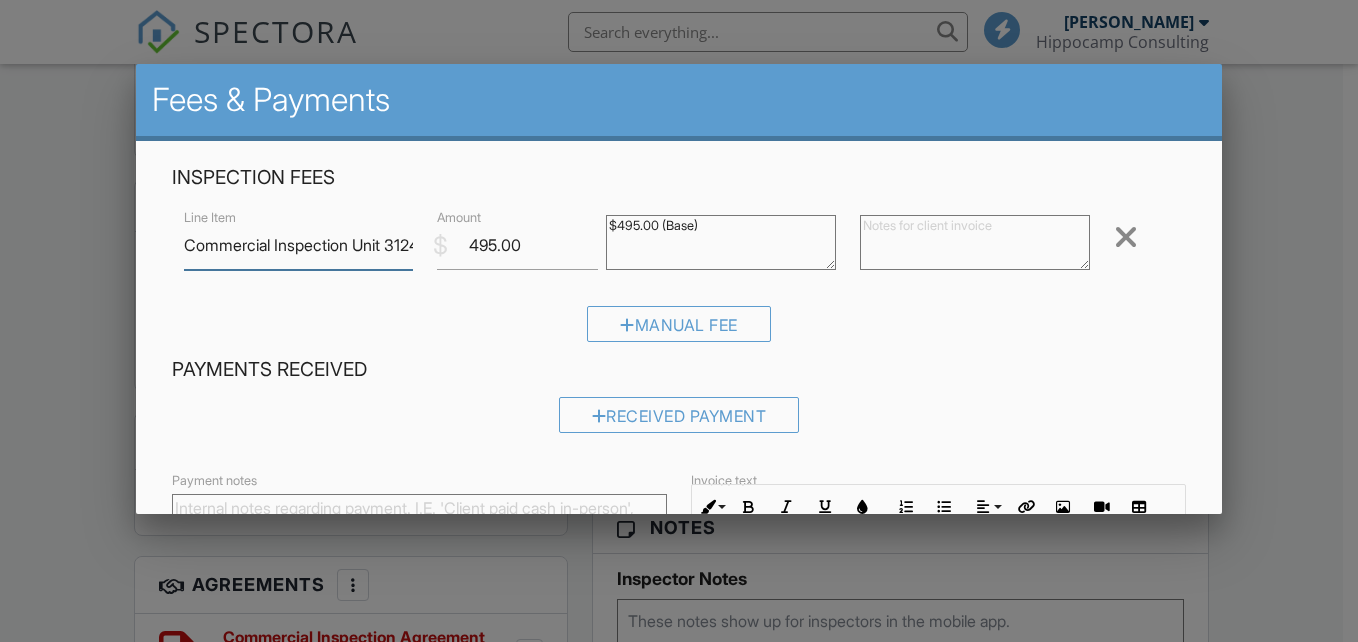 click on "Commercial Inspection Unit 3124" at bounding box center [299, 245] 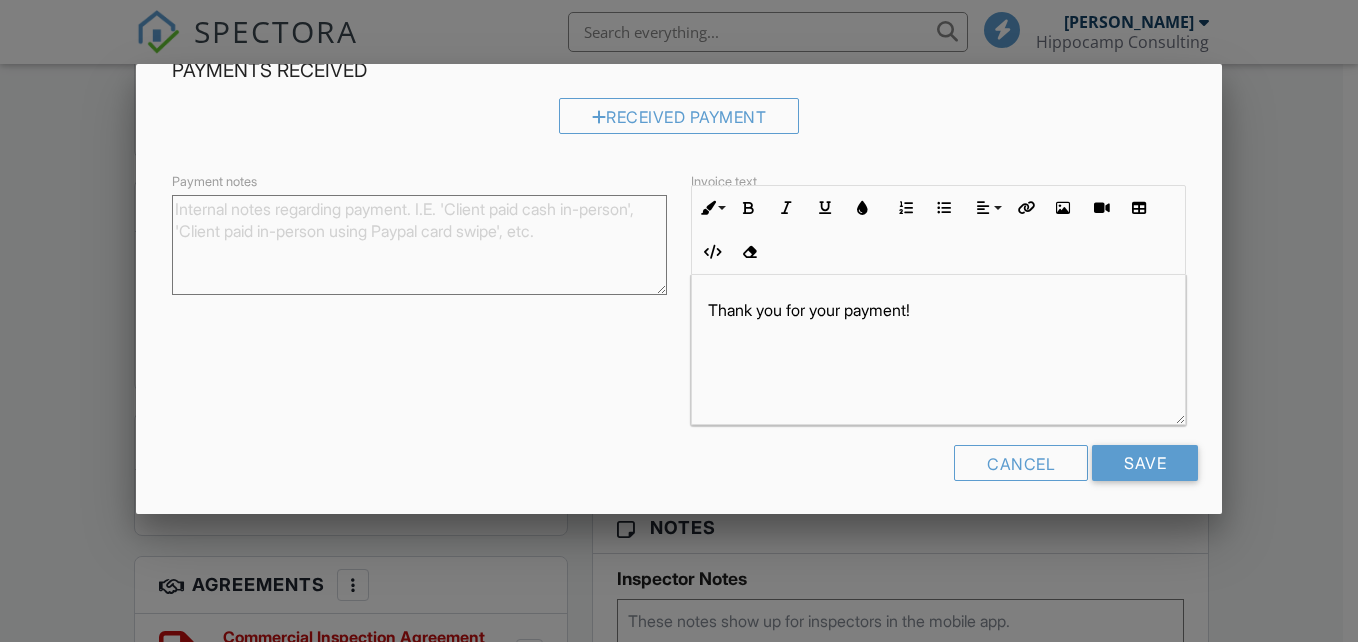 scroll, scrollTop: 301, scrollLeft: 0, axis: vertical 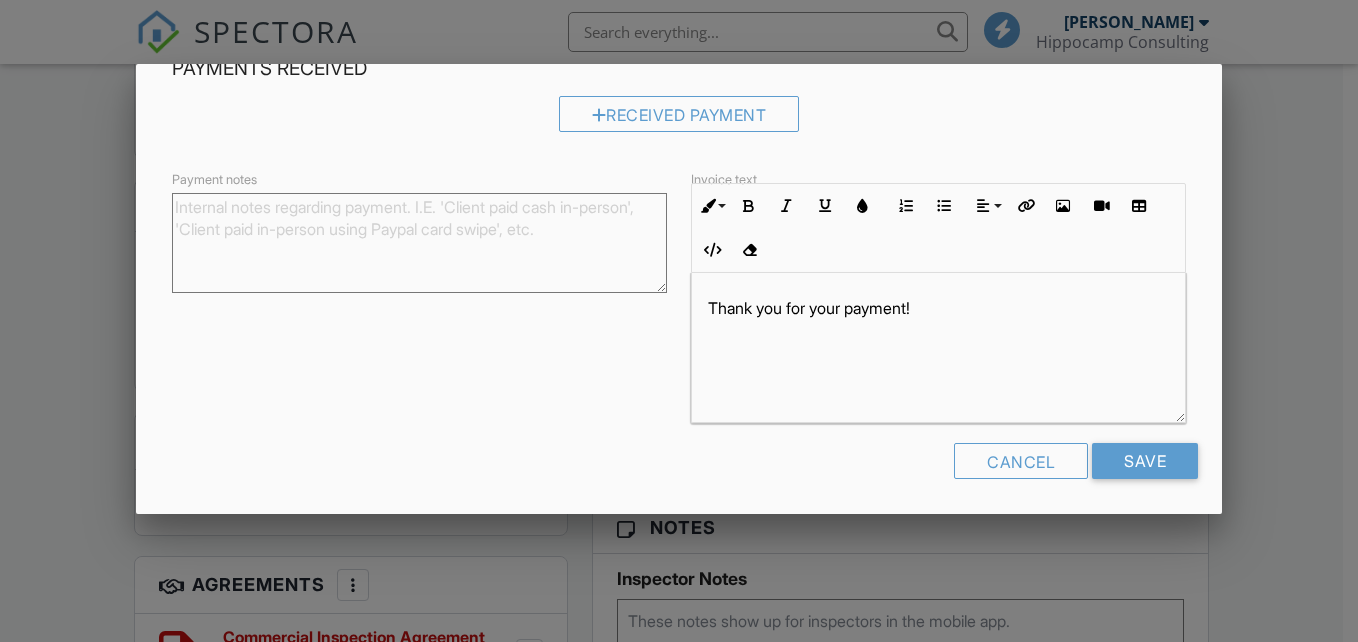 type on "Inspection Unit 3124" 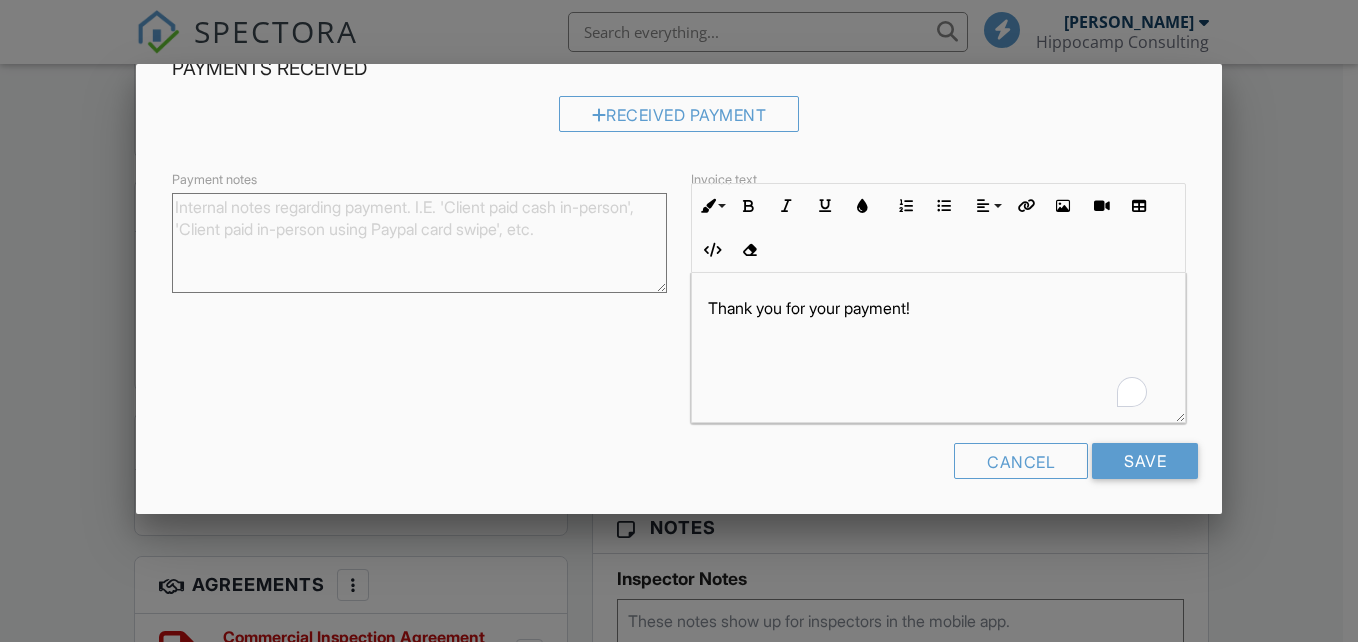 type 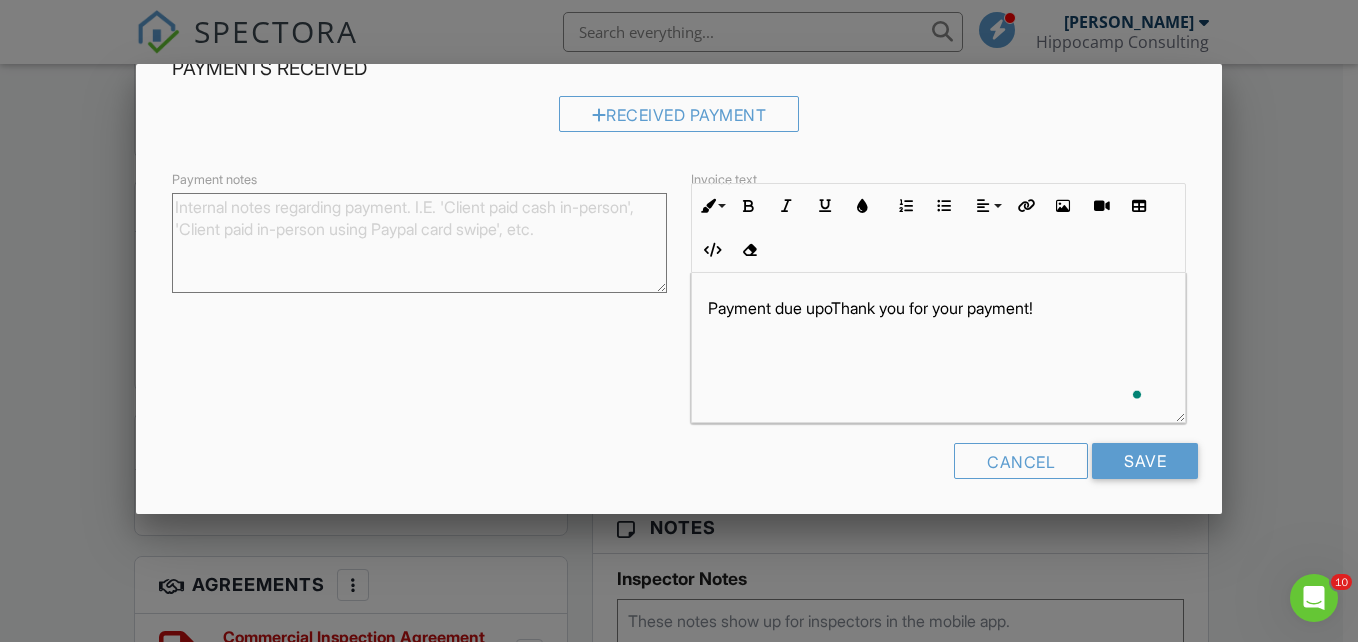 scroll, scrollTop: 0, scrollLeft: 0, axis: both 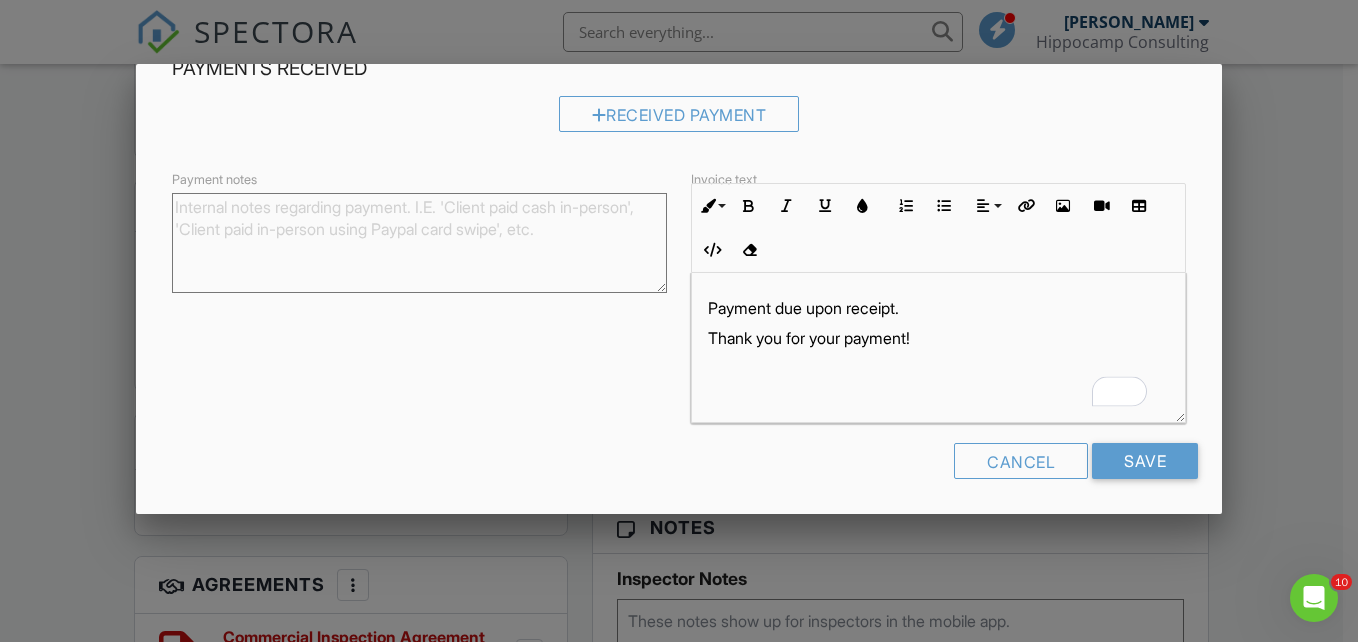 click on "Payment due upon receipt." at bounding box center (938, 308) 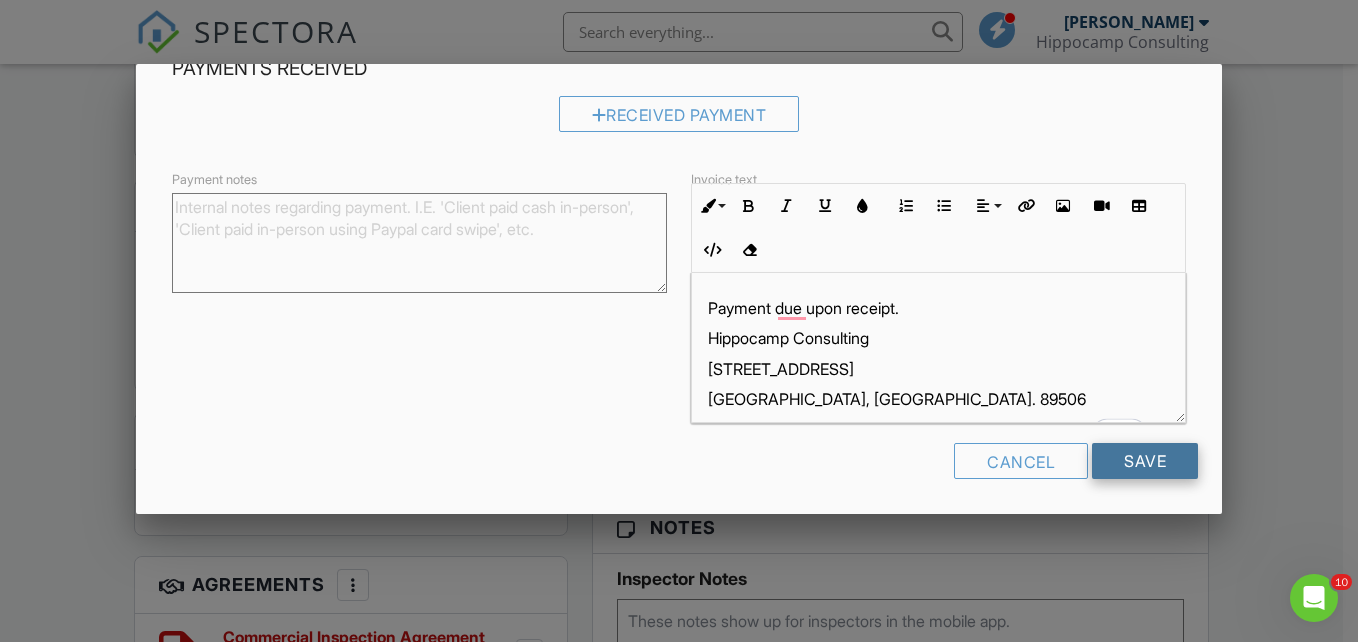 click on "Save" at bounding box center [1145, 461] 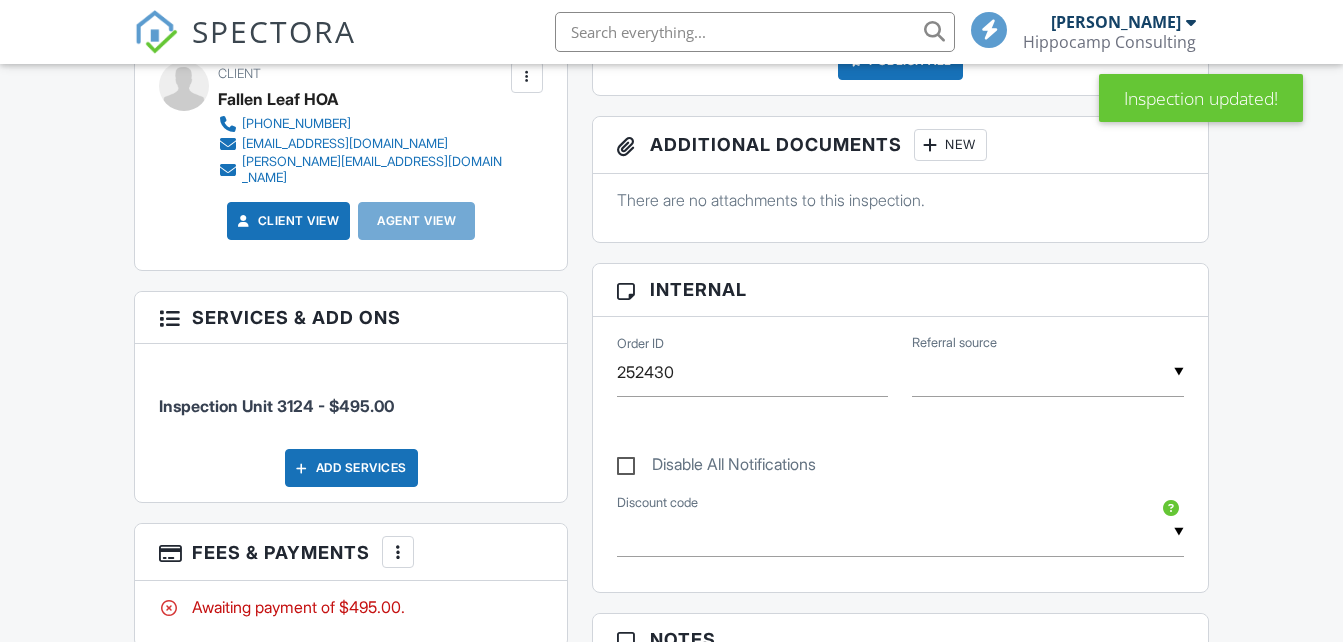 scroll, scrollTop: 0, scrollLeft: 0, axis: both 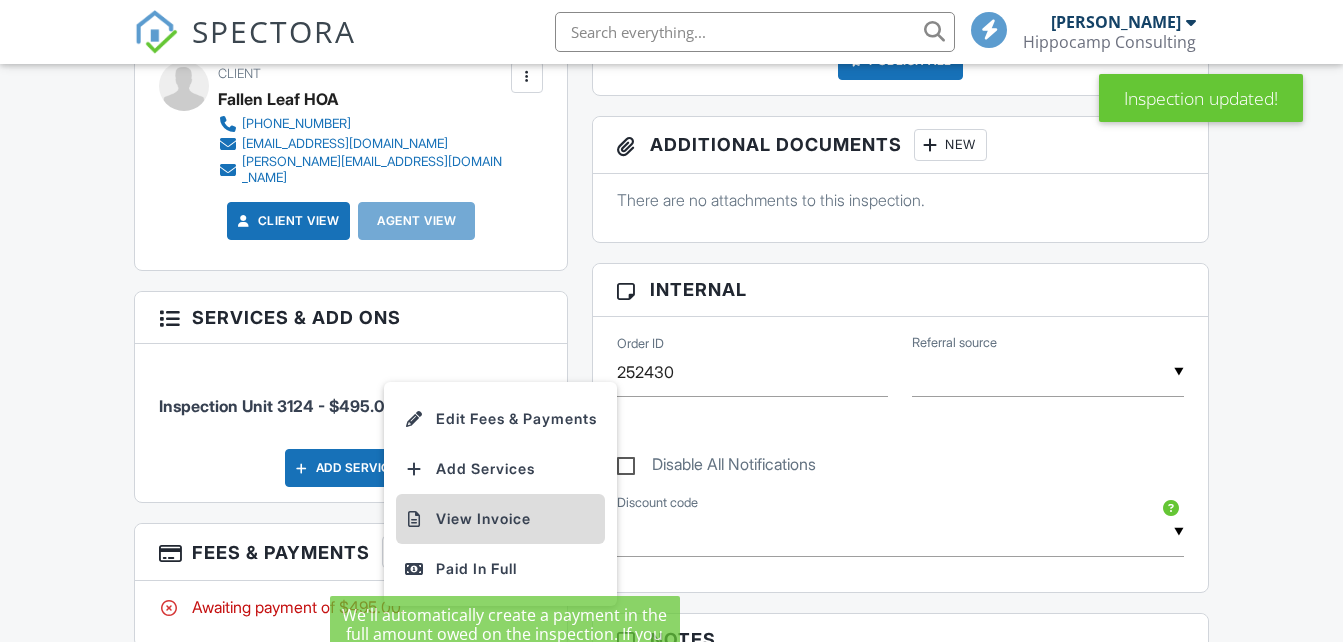 click on "View Invoice" at bounding box center [500, 519] 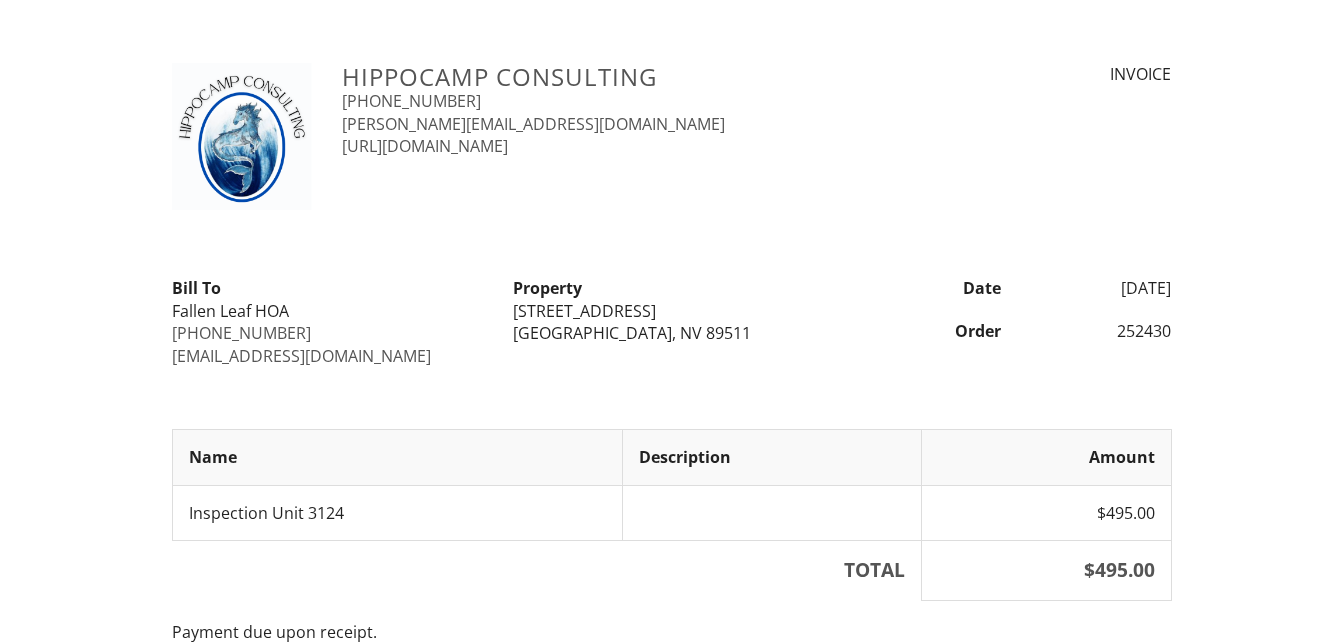 scroll, scrollTop: 0, scrollLeft: 0, axis: both 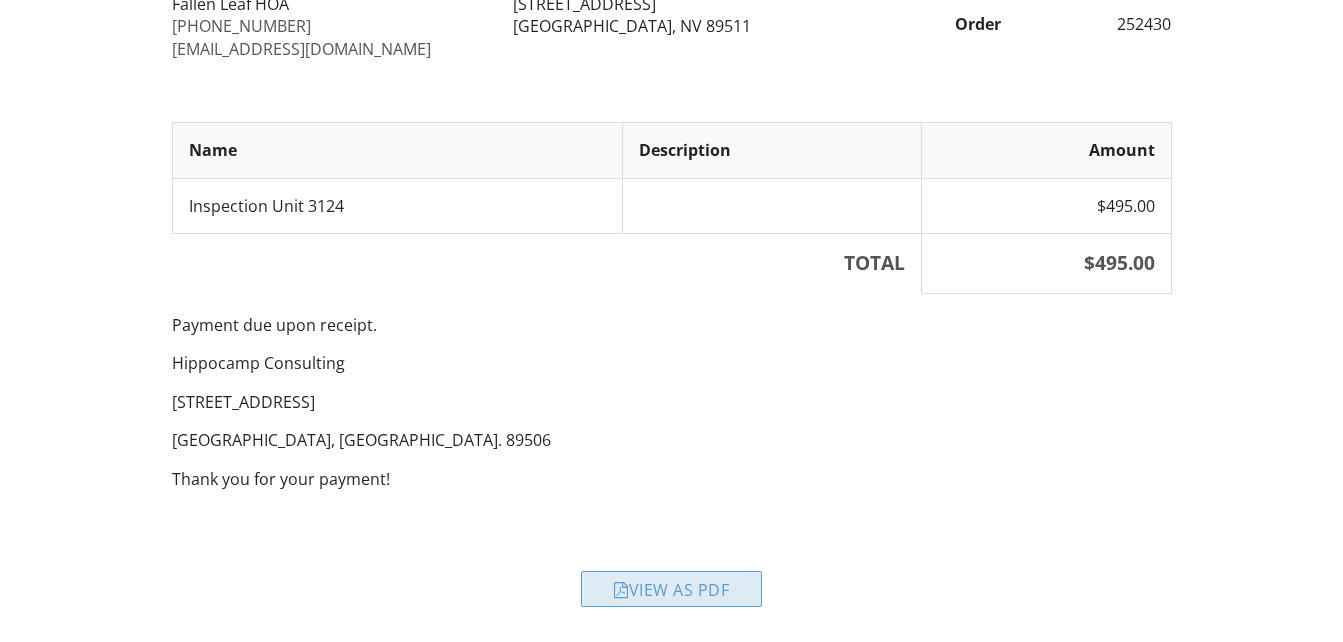 click on "View as PDF" at bounding box center (671, 589) 